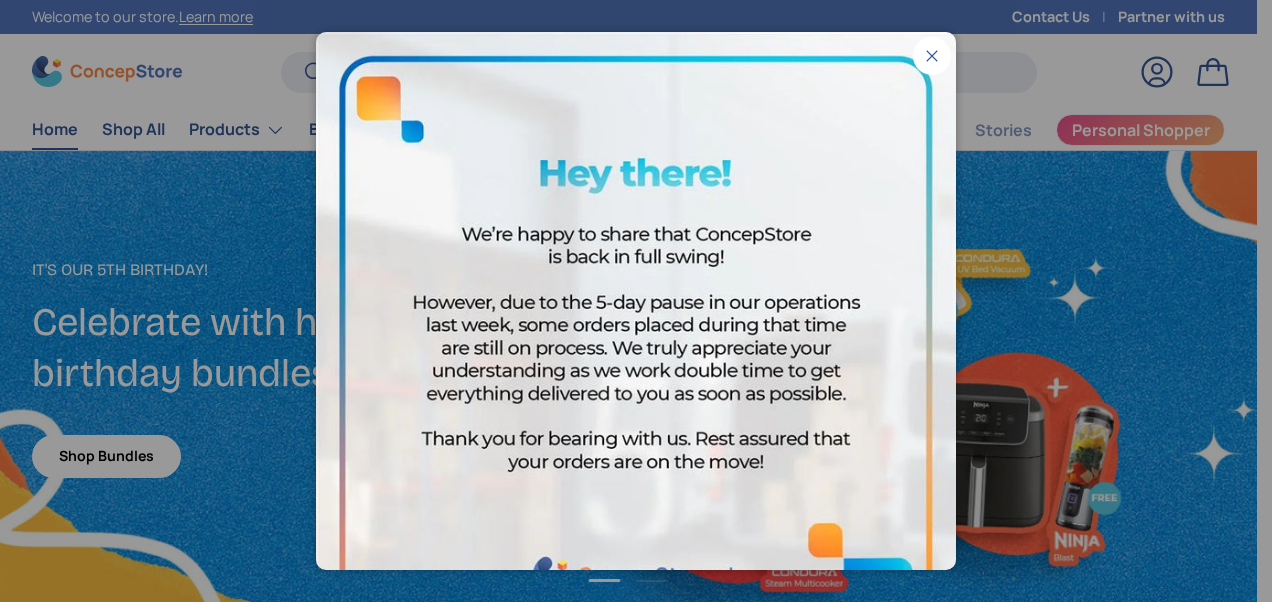 scroll, scrollTop: 0, scrollLeft: 0, axis: both 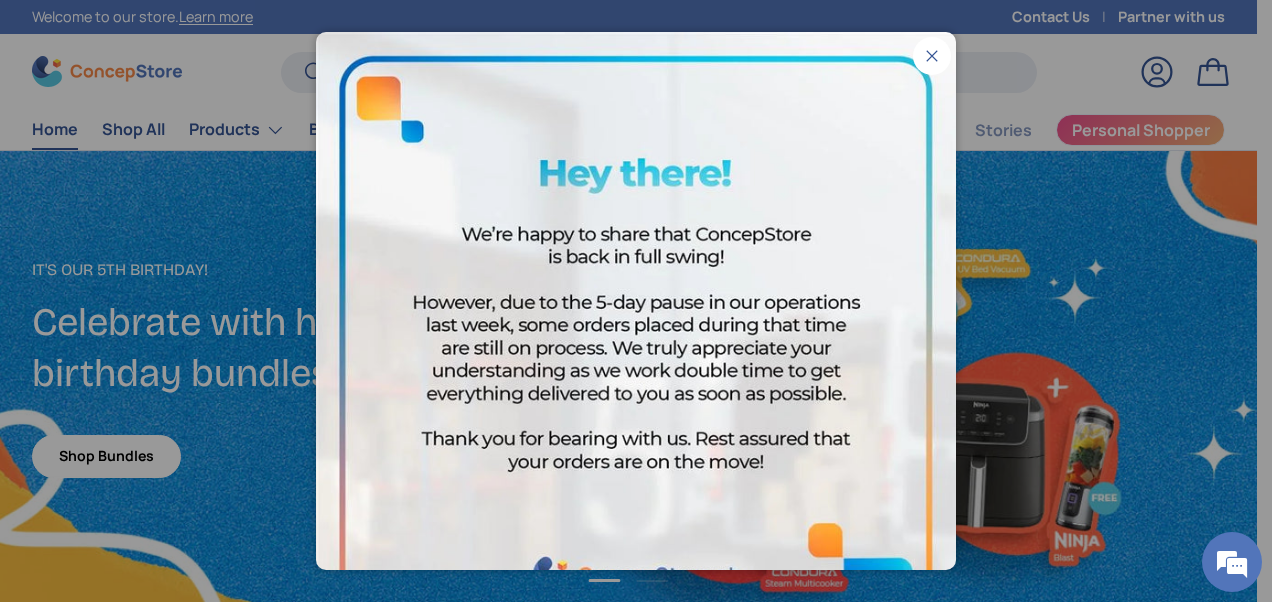 click on "Close" at bounding box center (932, 56) 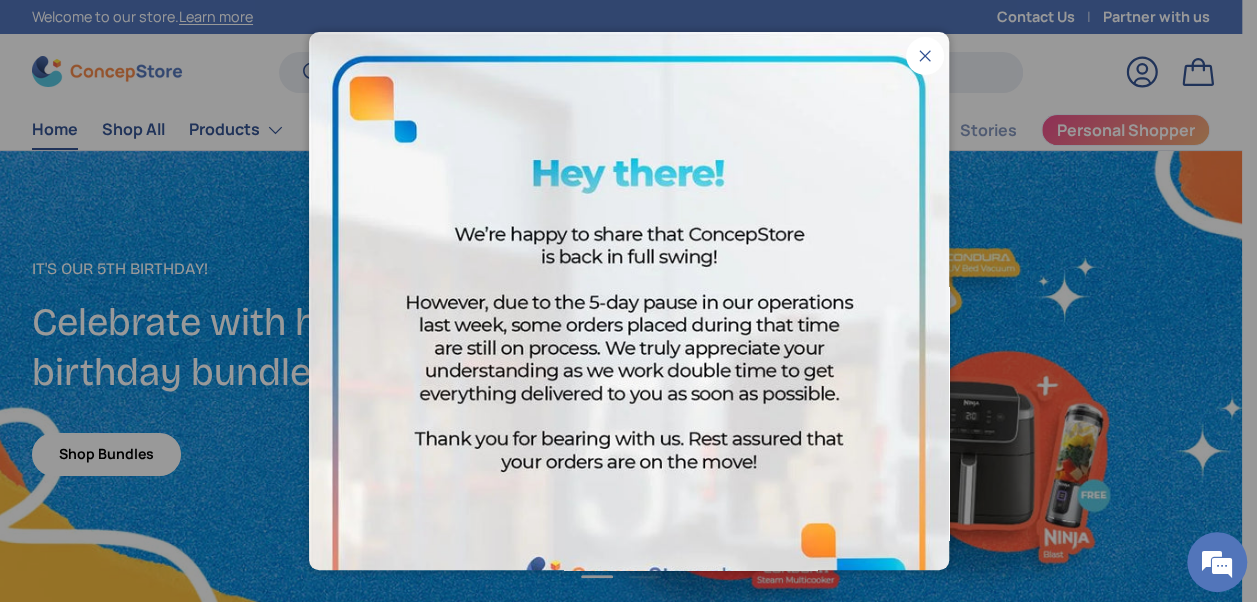 scroll, scrollTop: 4208, scrollLeft: 7905, axis: both 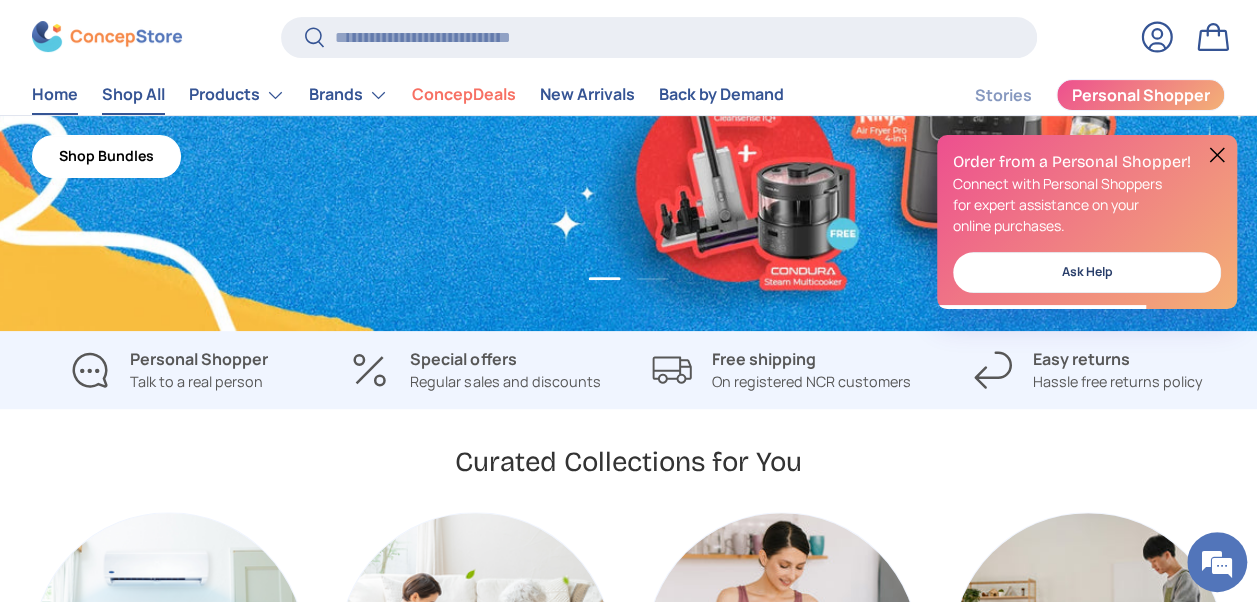 click on "Shop All" at bounding box center (133, 95) 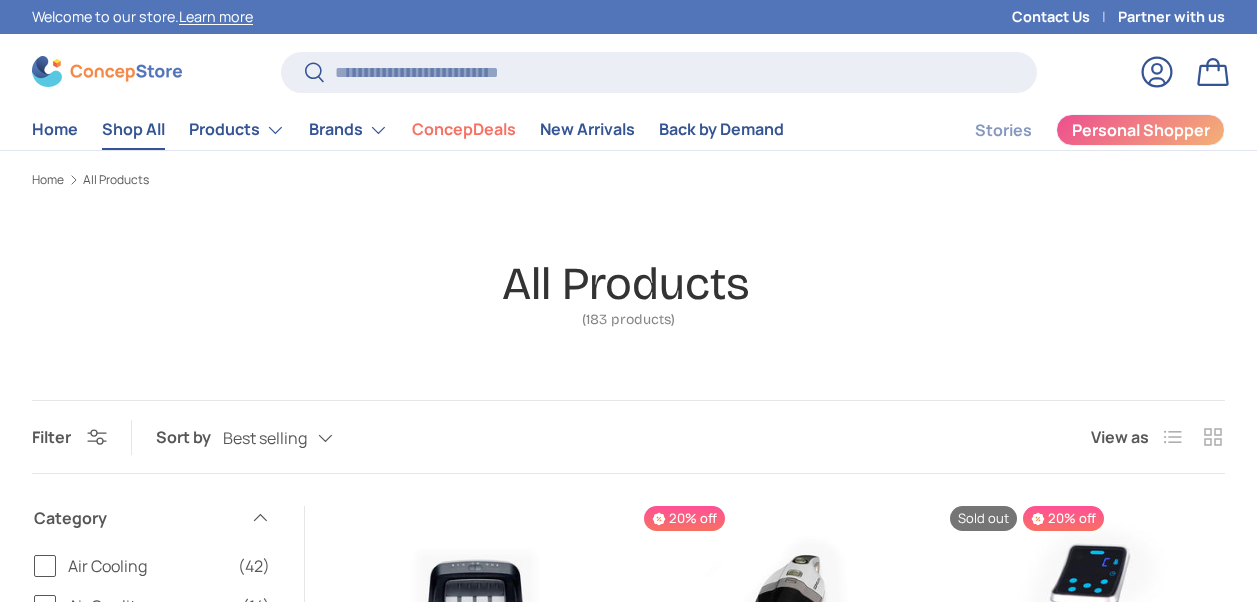 scroll, scrollTop: 100, scrollLeft: 0, axis: vertical 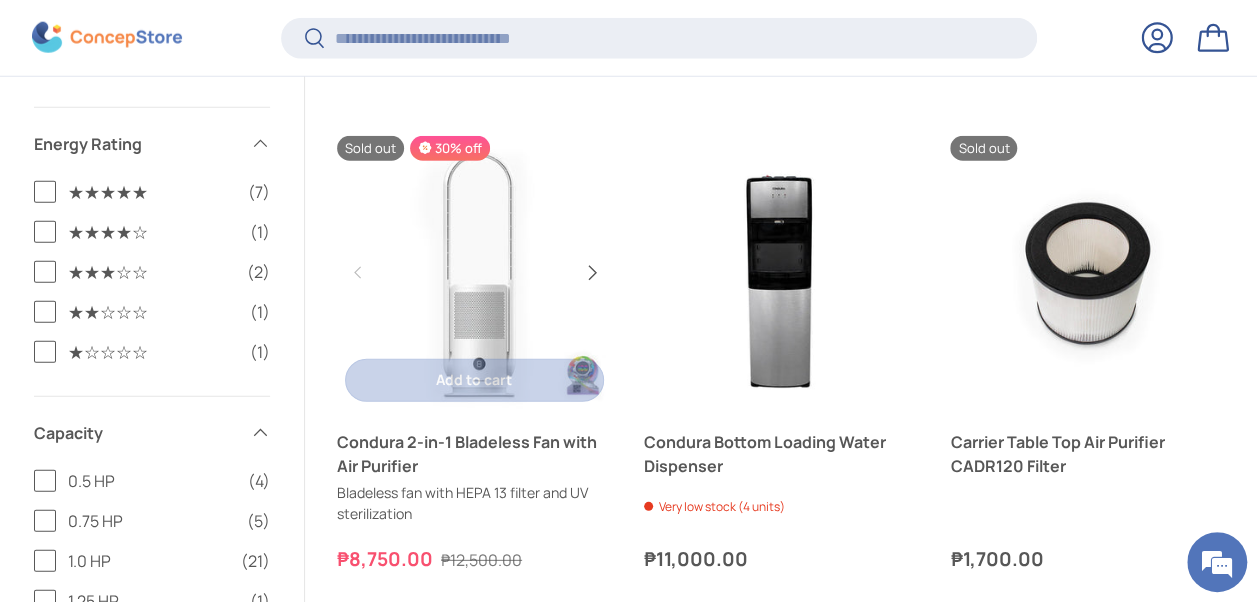 click on "Next" at bounding box center [591, 273] 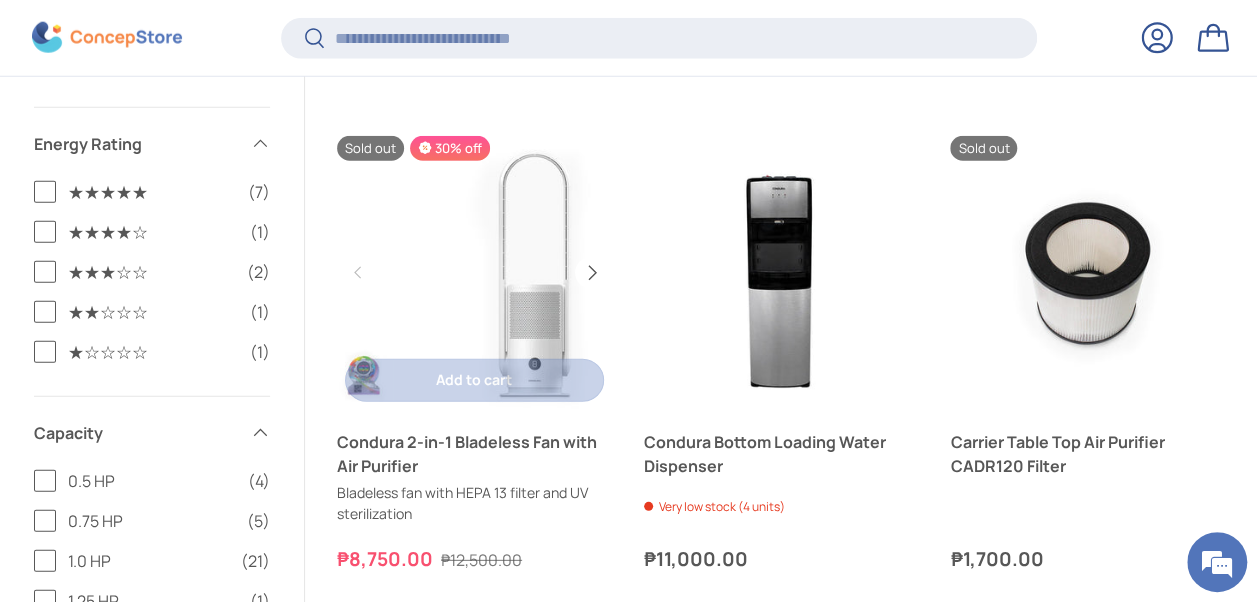 scroll, scrollTop: 0, scrollLeft: 274, axis: horizontal 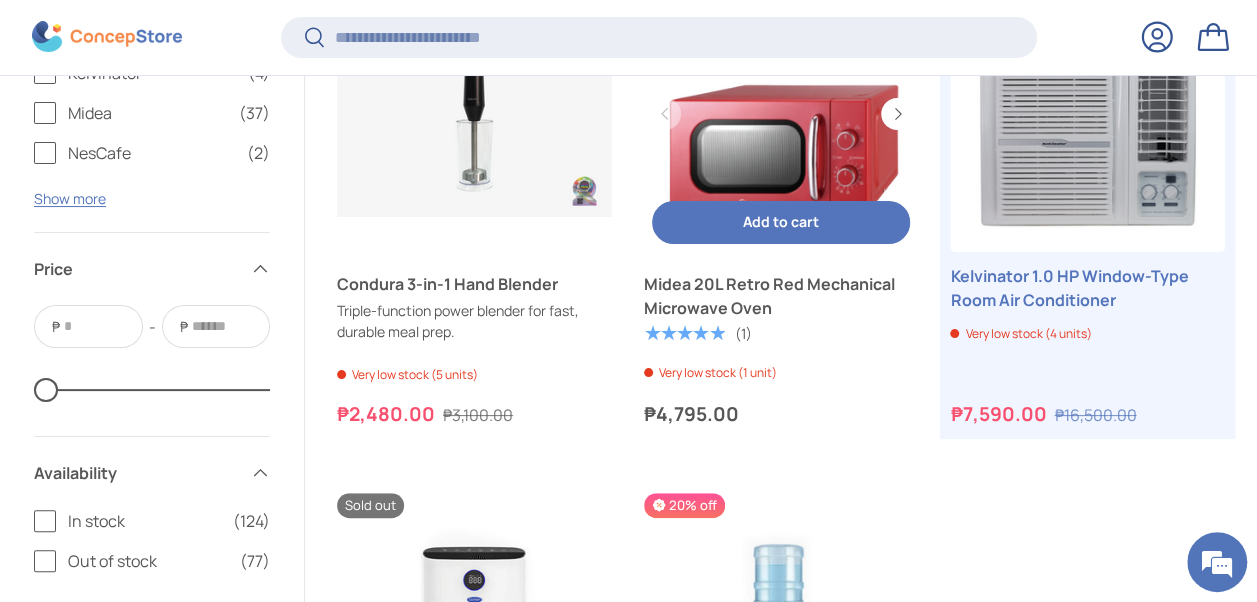 click at bounding box center [781, 114] 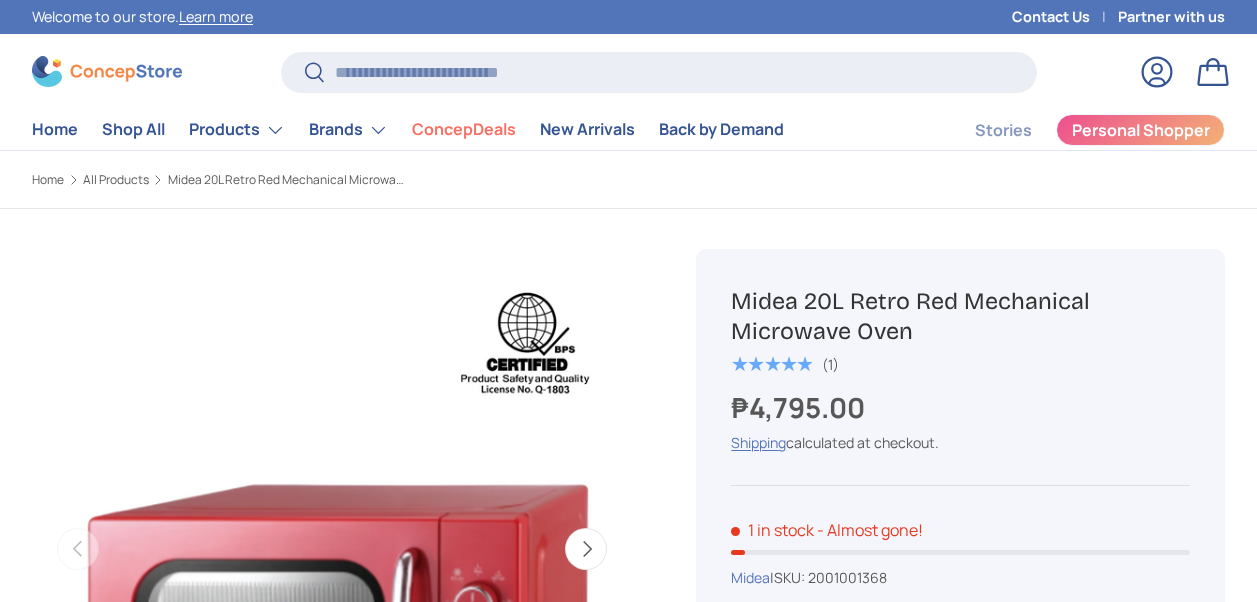 scroll, scrollTop: 200, scrollLeft: 0, axis: vertical 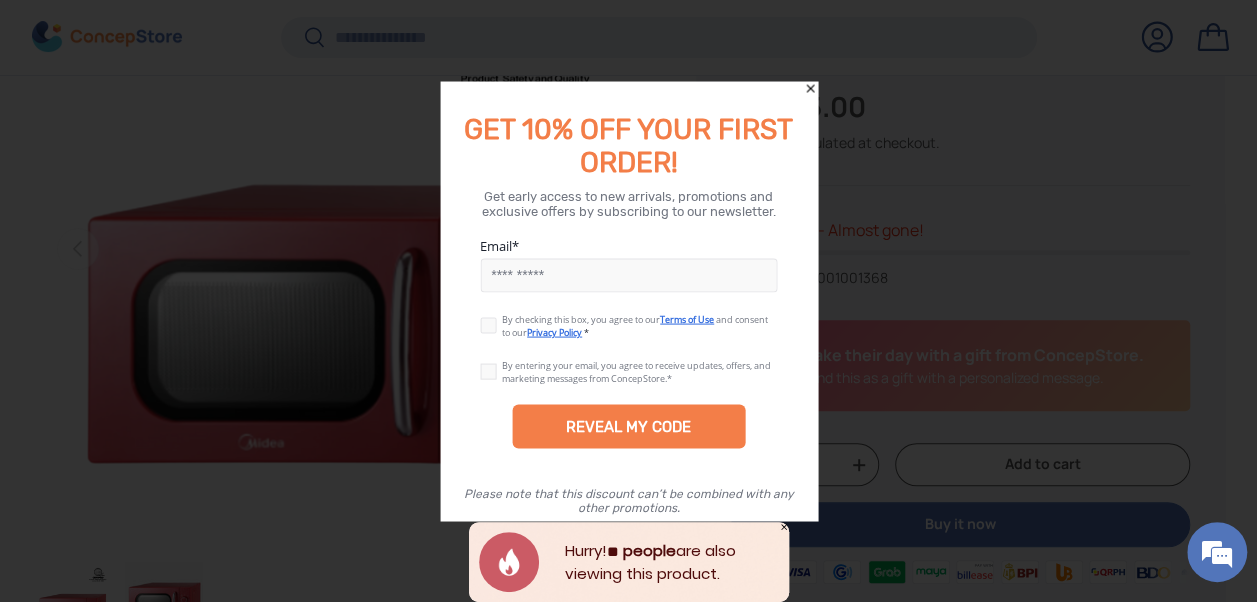 click 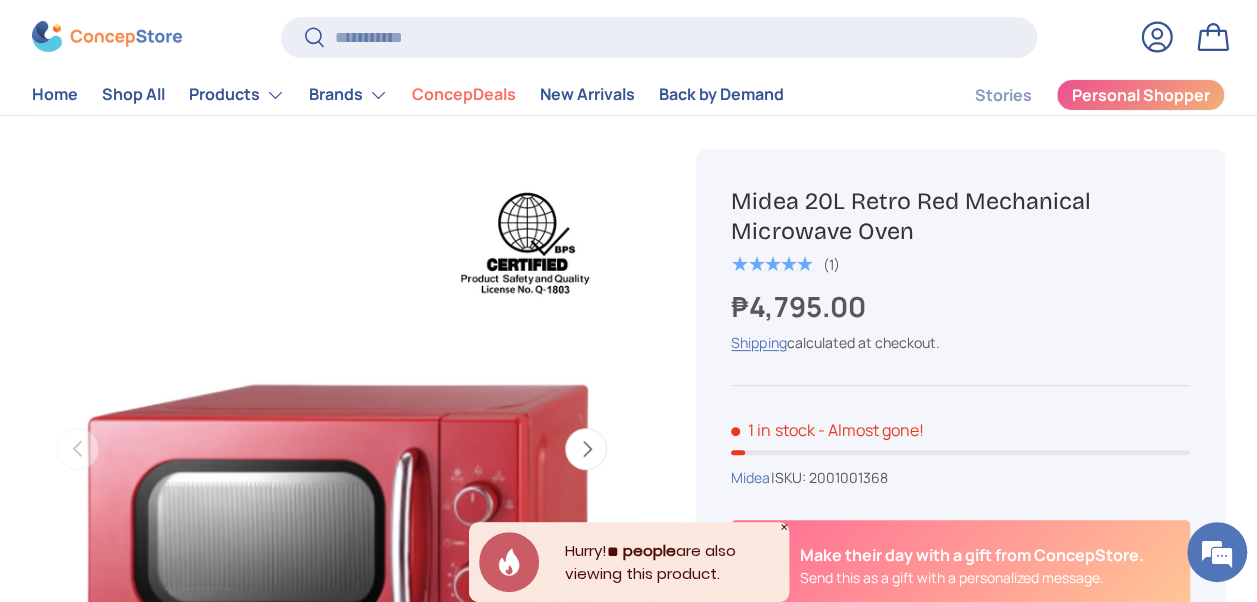 scroll, scrollTop: 0, scrollLeft: 0, axis: both 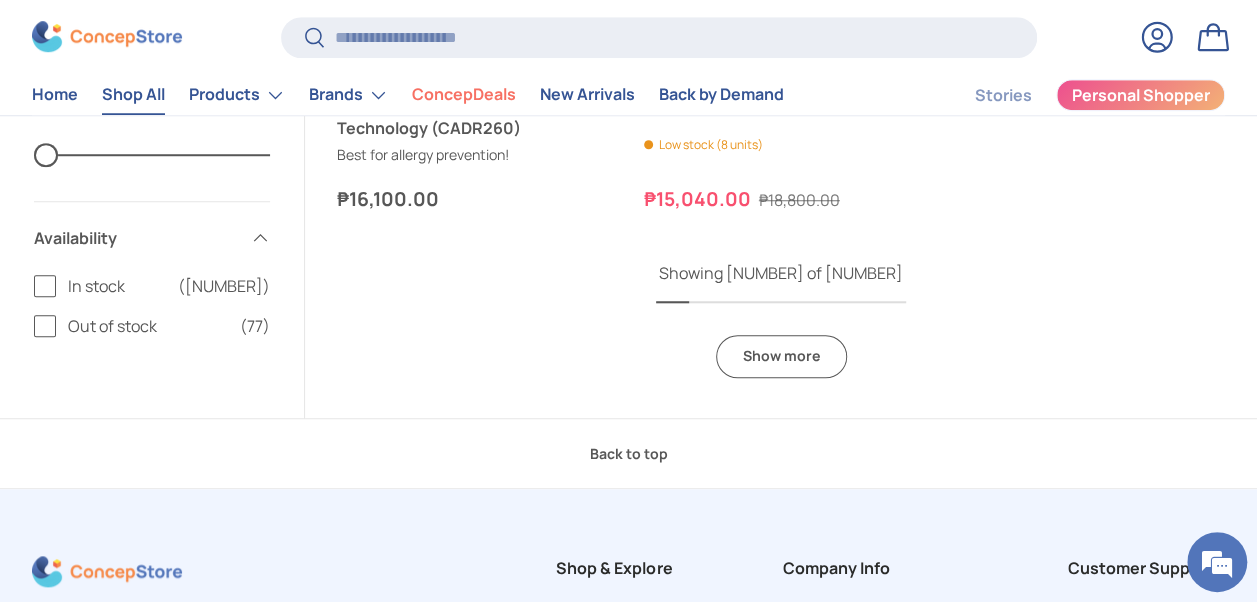 click on "Show more" at bounding box center (781, 356) 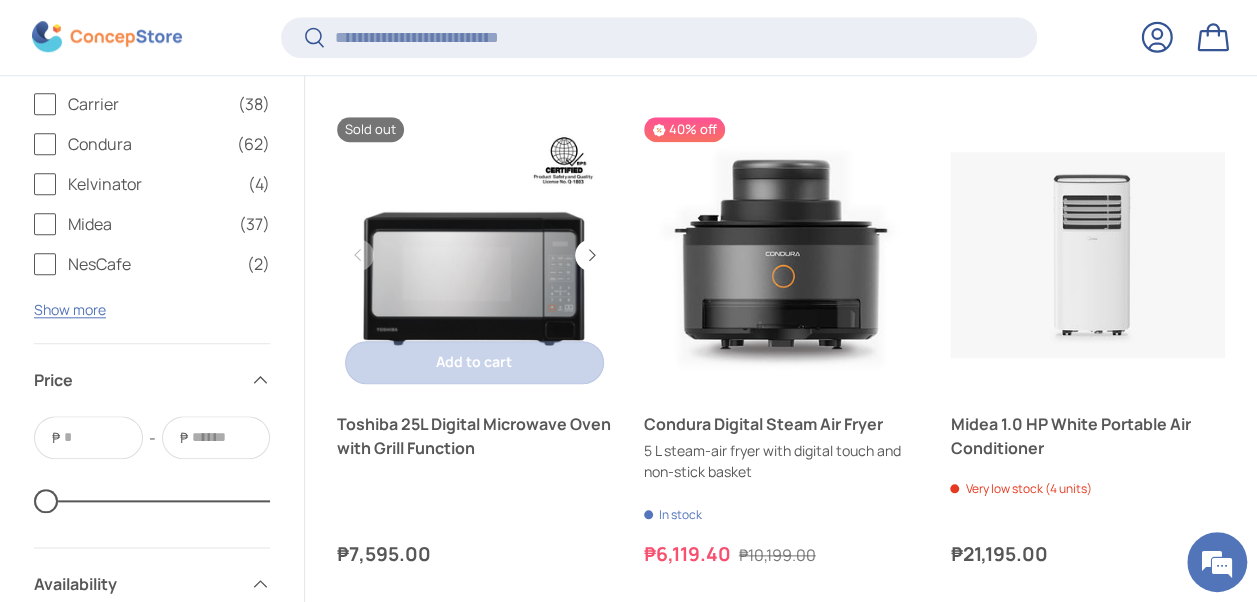 scroll, scrollTop: 4684, scrollLeft: 0, axis: vertical 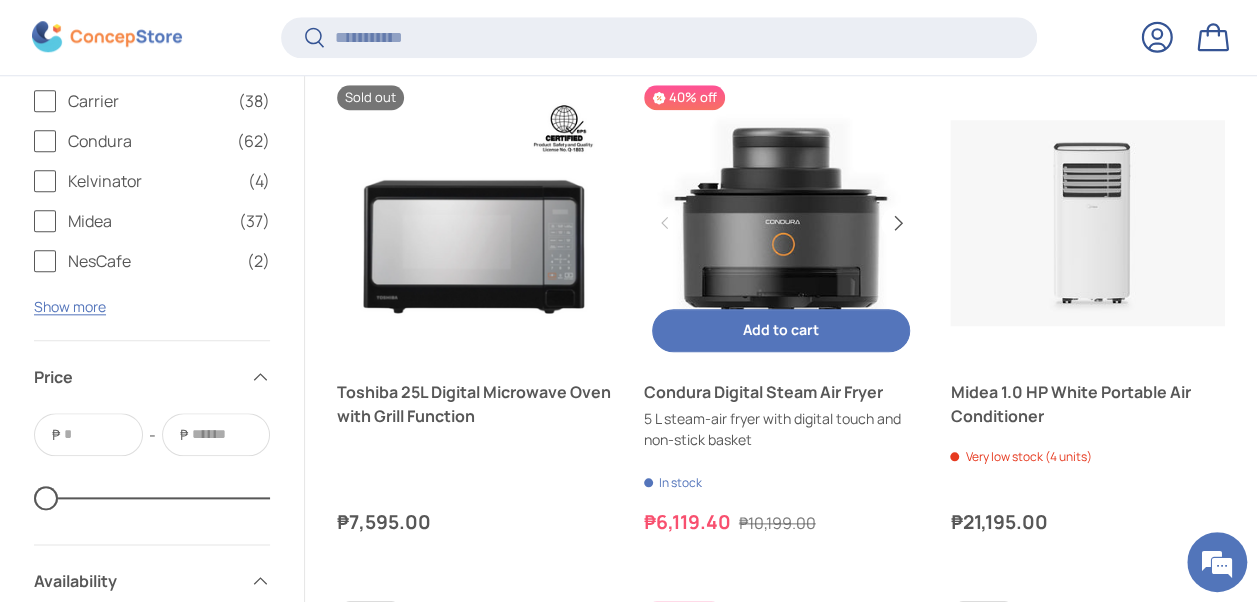 click on "Next" at bounding box center (897, 223) 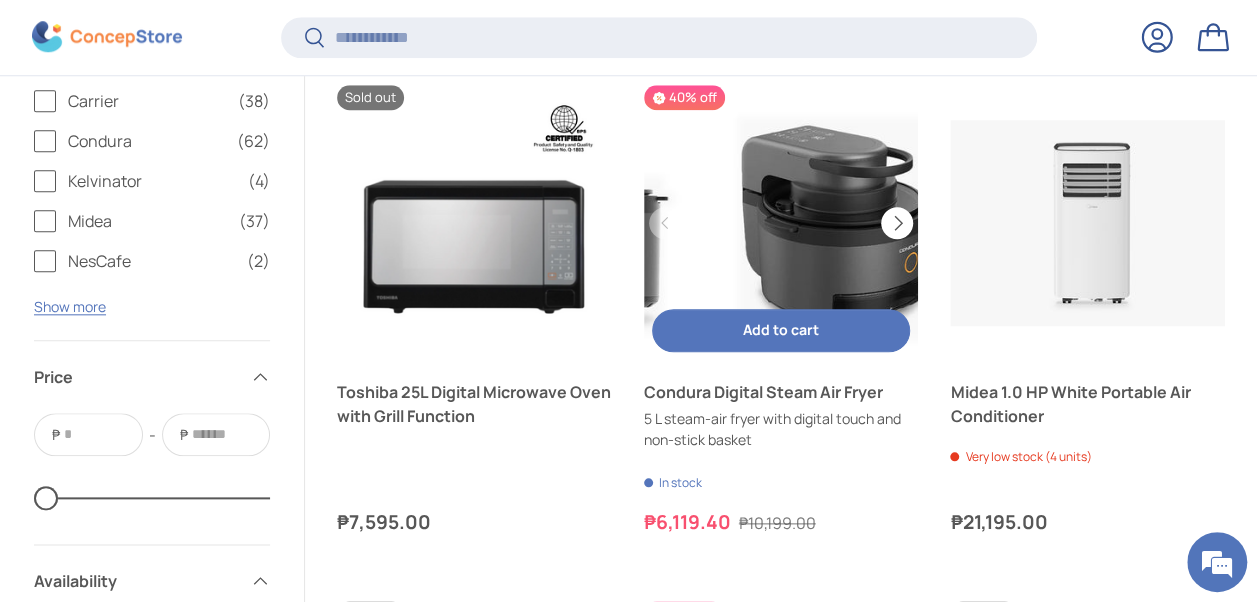 scroll, scrollTop: 0, scrollLeft: 274, axis: horizontal 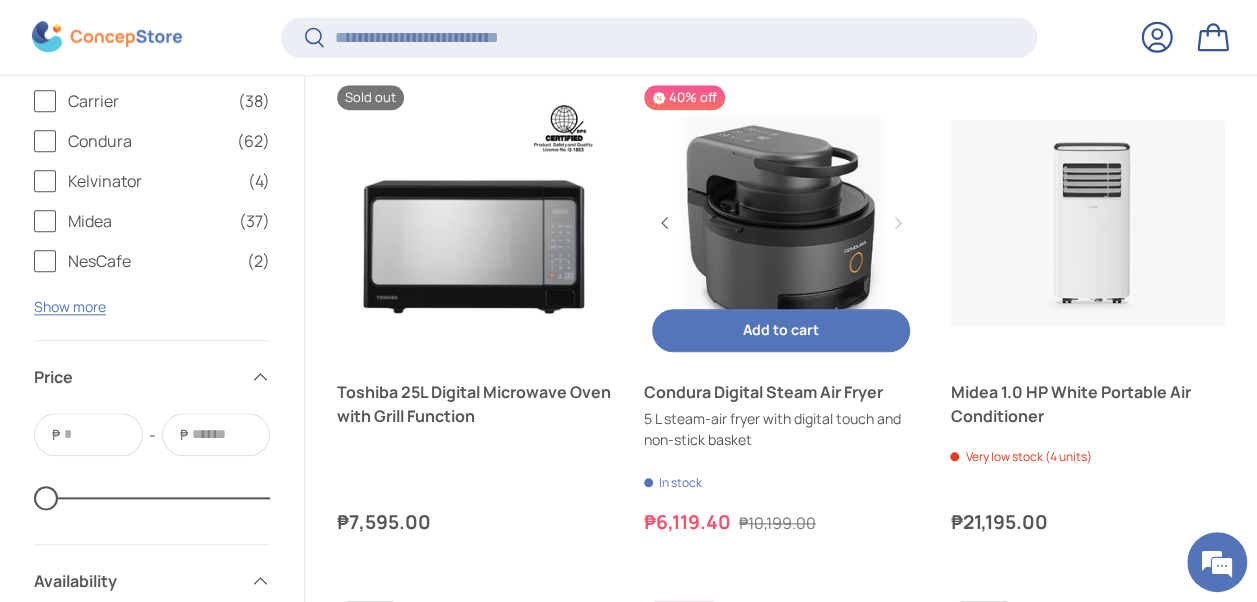 click at bounding box center [781, 222] 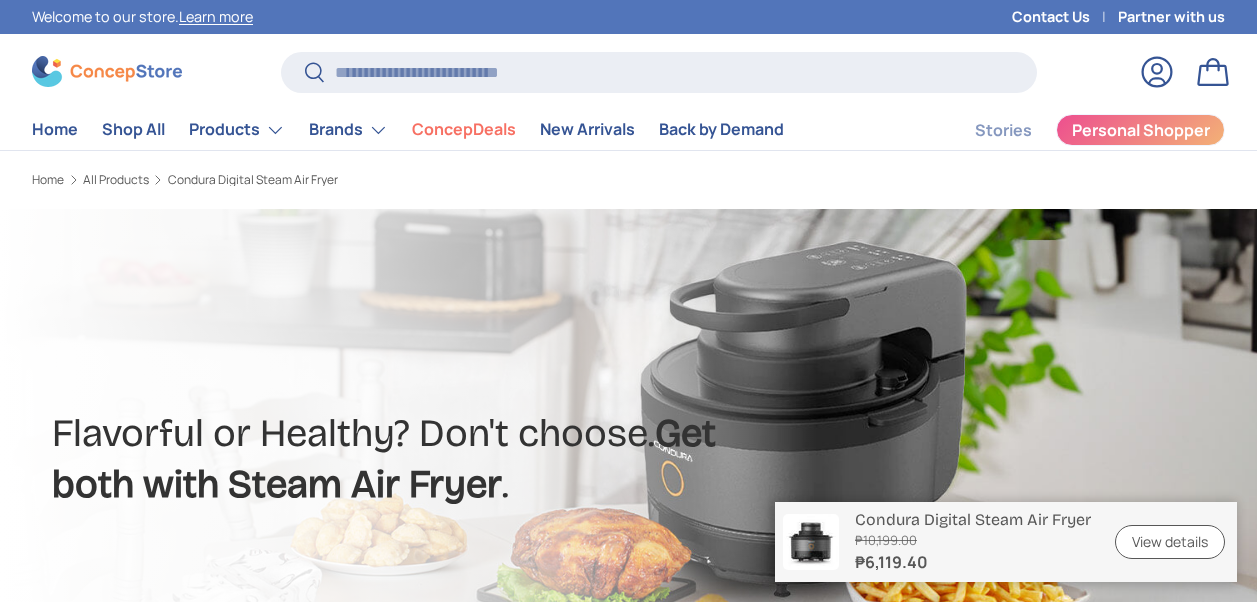scroll, scrollTop: 0, scrollLeft: 0, axis: both 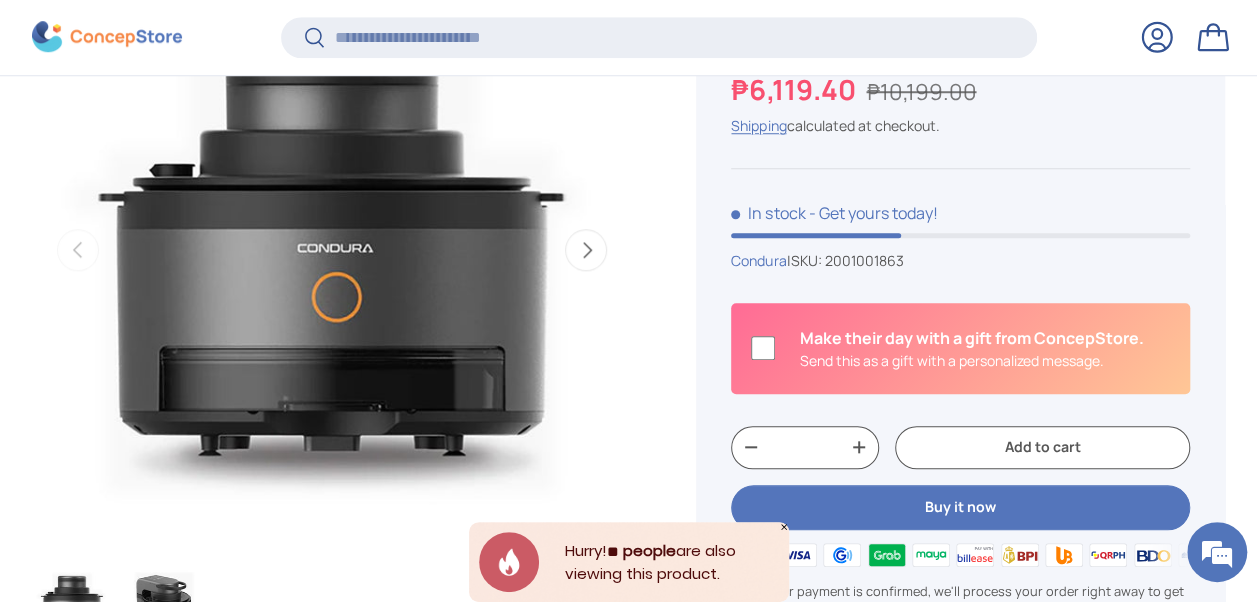 click on "Next" at bounding box center (586, 250) 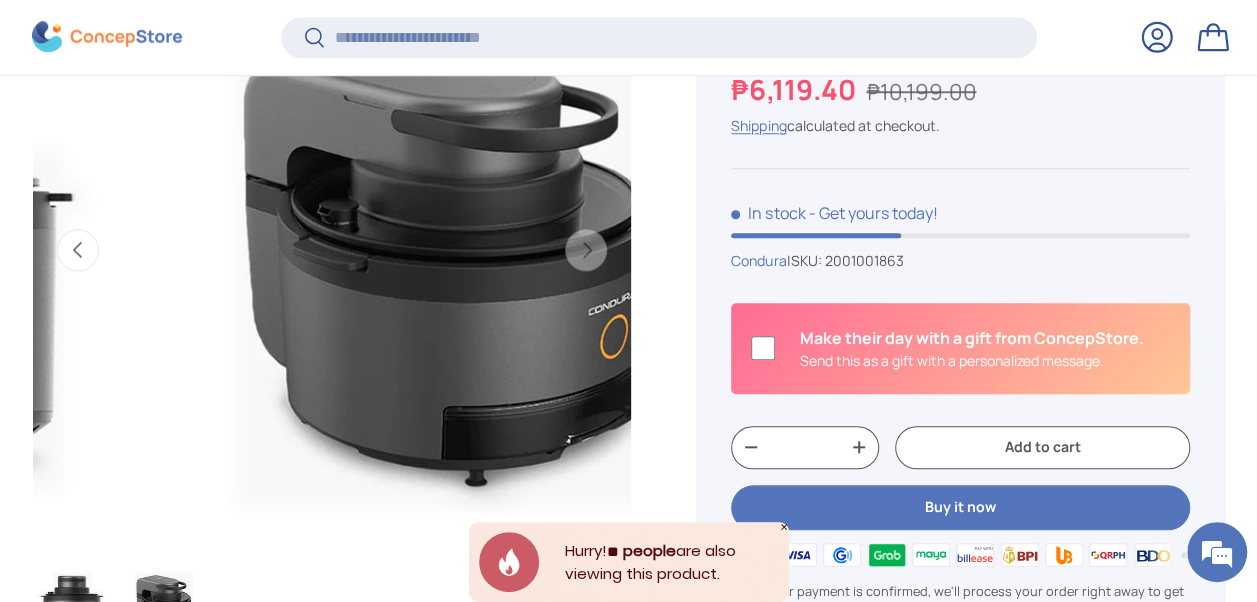 scroll, scrollTop: 0, scrollLeft: 610, axis: horizontal 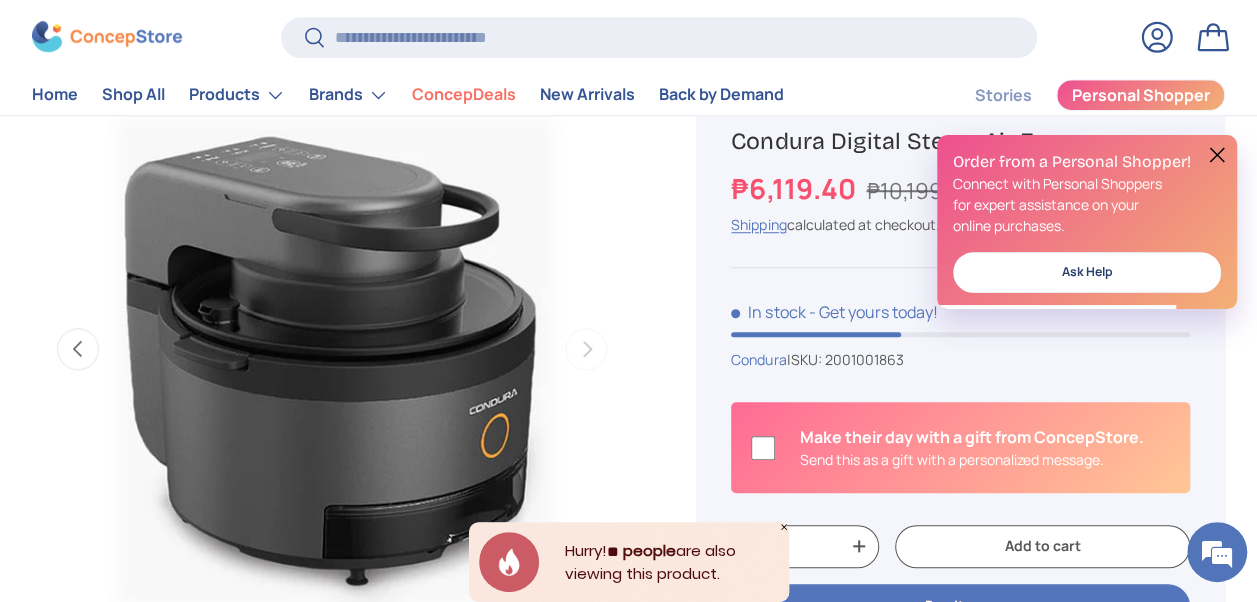 click on "Previous" at bounding box center [78, 349] 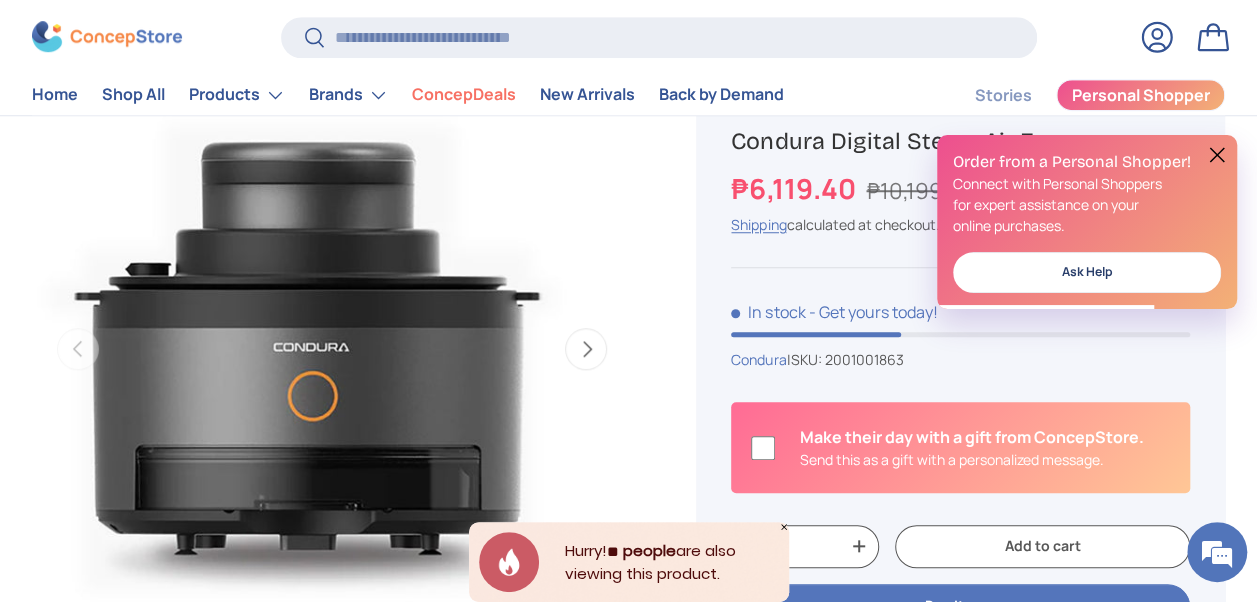 scroll, scrollTop: 0, scrollLeft: 0, axis: both 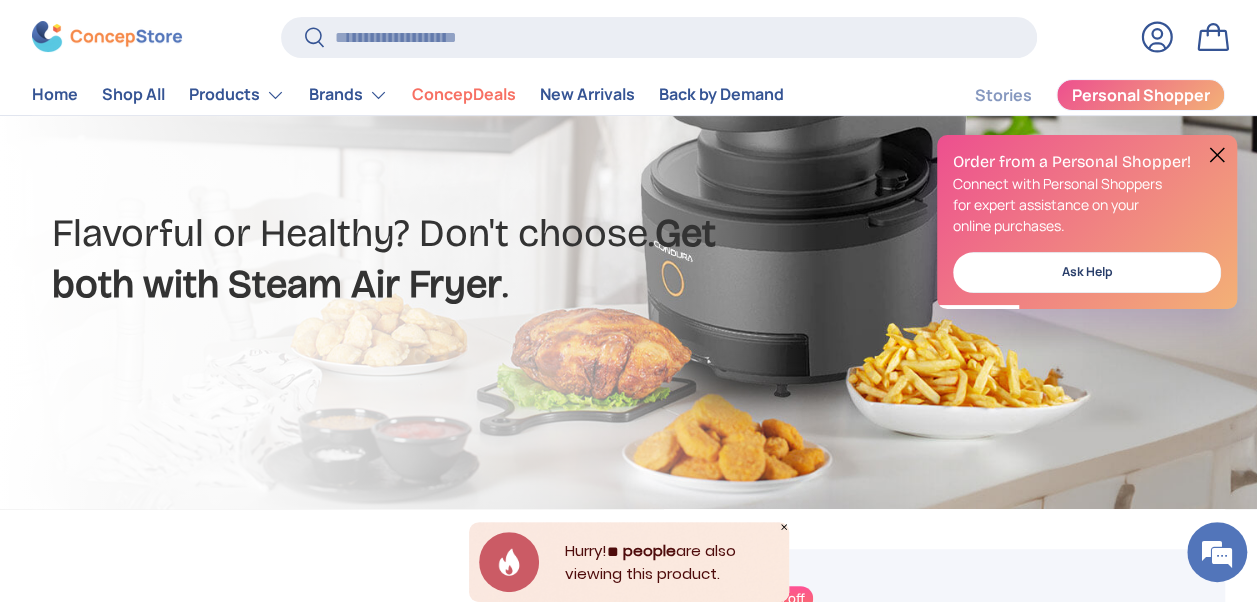 click at bounding box center (1217, 155) 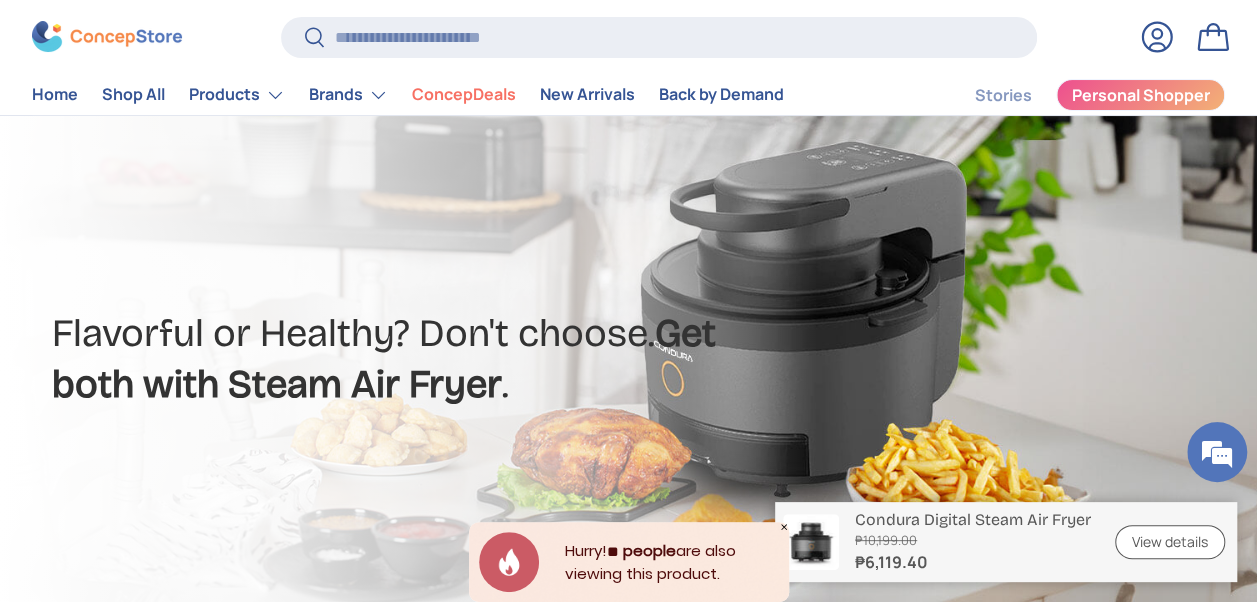 scroll, scrollTop: 0, scrollLeft: 0, axis: both 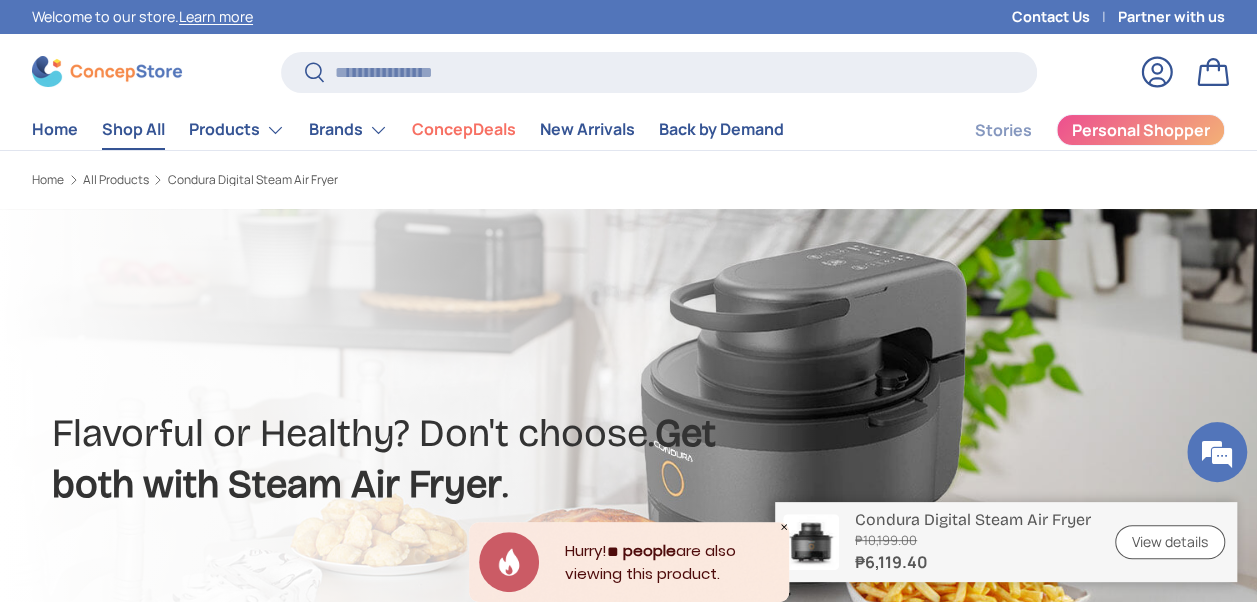click on "Shop All" at bounding box center [133, 129] 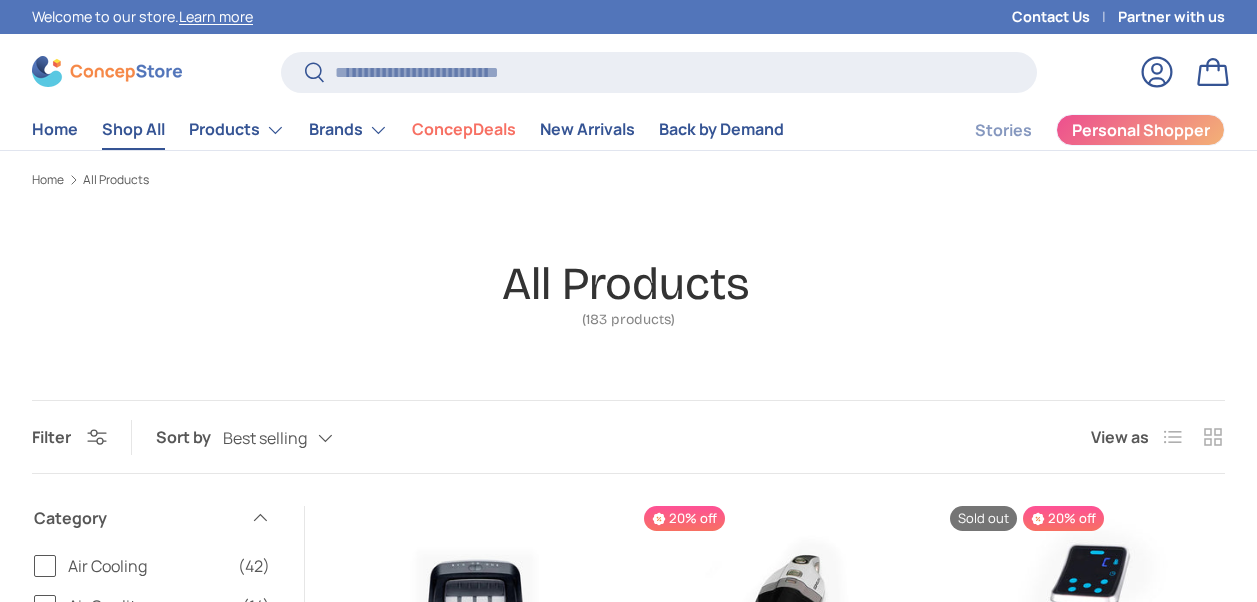 scroll, scrollTop: 0, scrollLeft: 0, axis: both 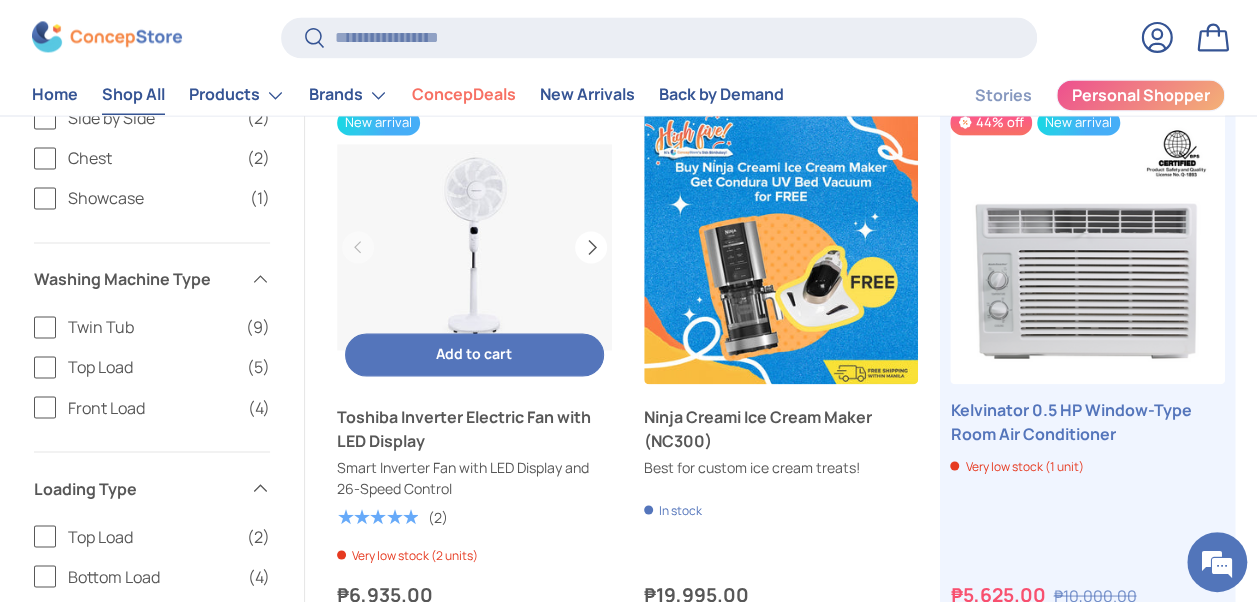 click on "Next" at bounding box center [591, 247] 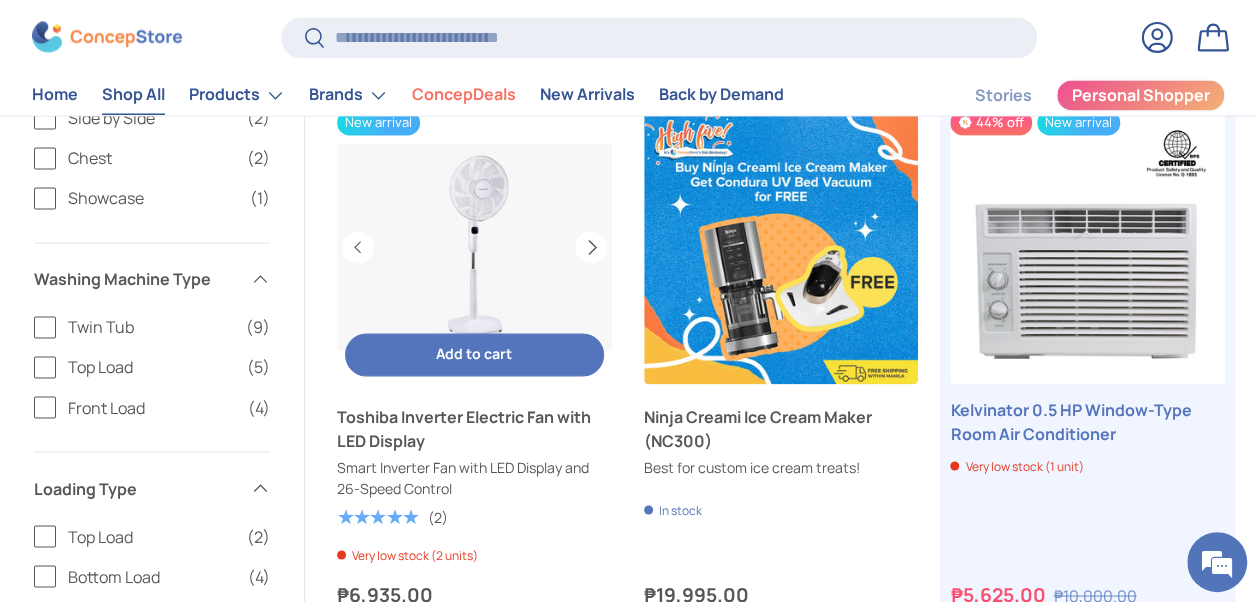 click on "Next" at bounding box center (591, 247) 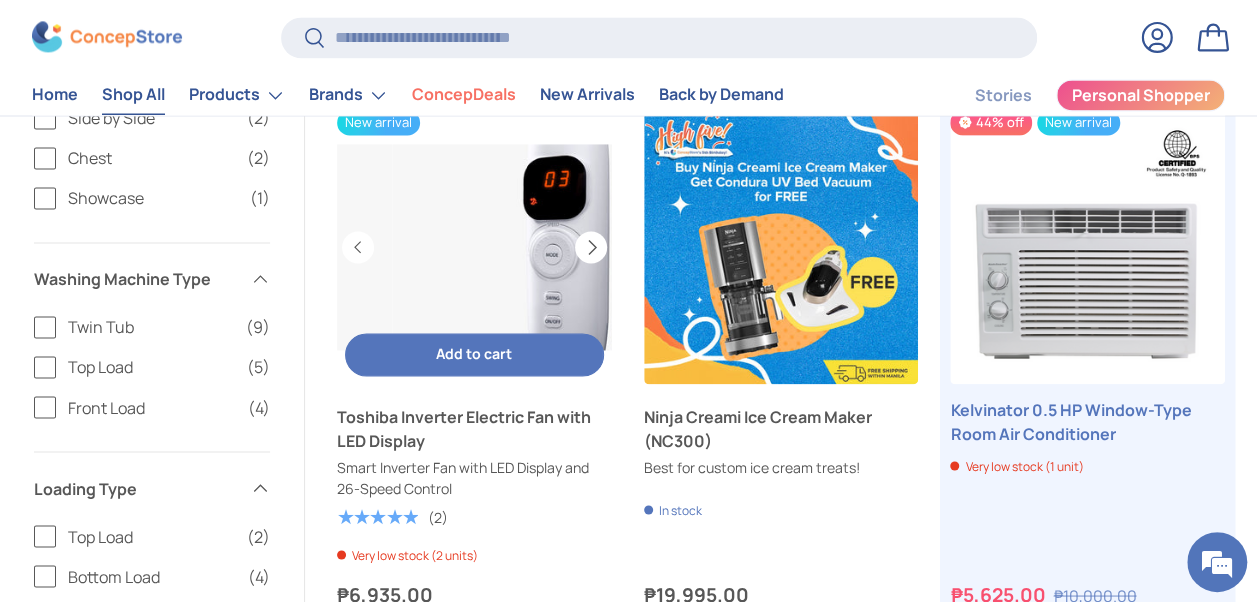 scroll, scrollTop: 0, scrollLeft: 549, axis: horizontal 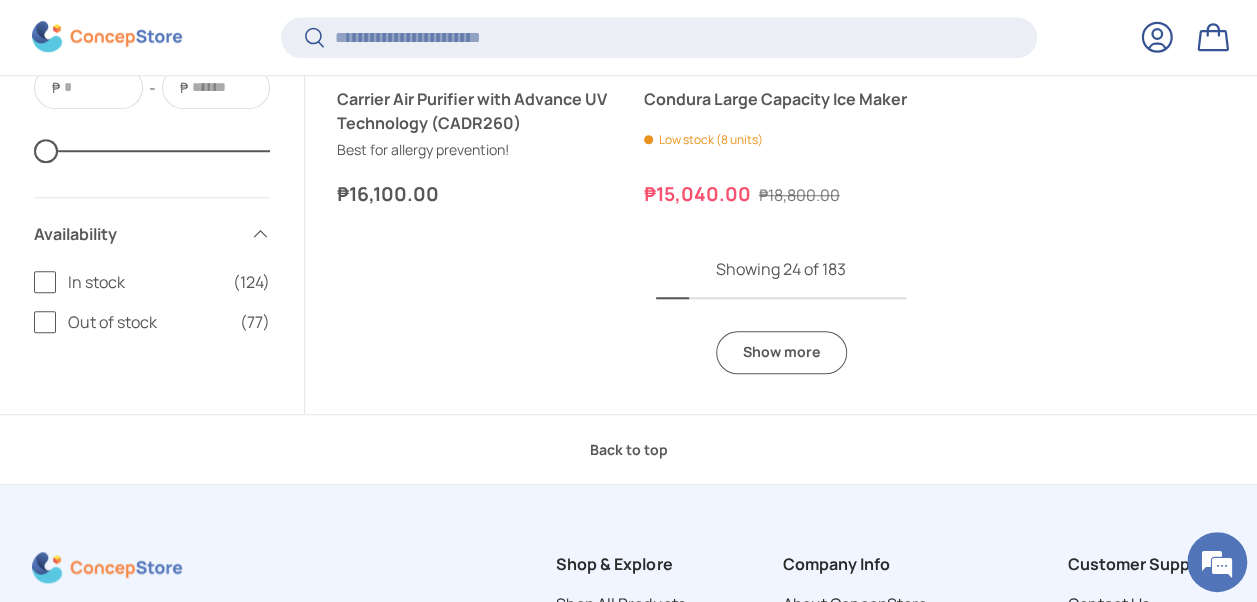 click on "Show more" at bounding box center (781, 352) 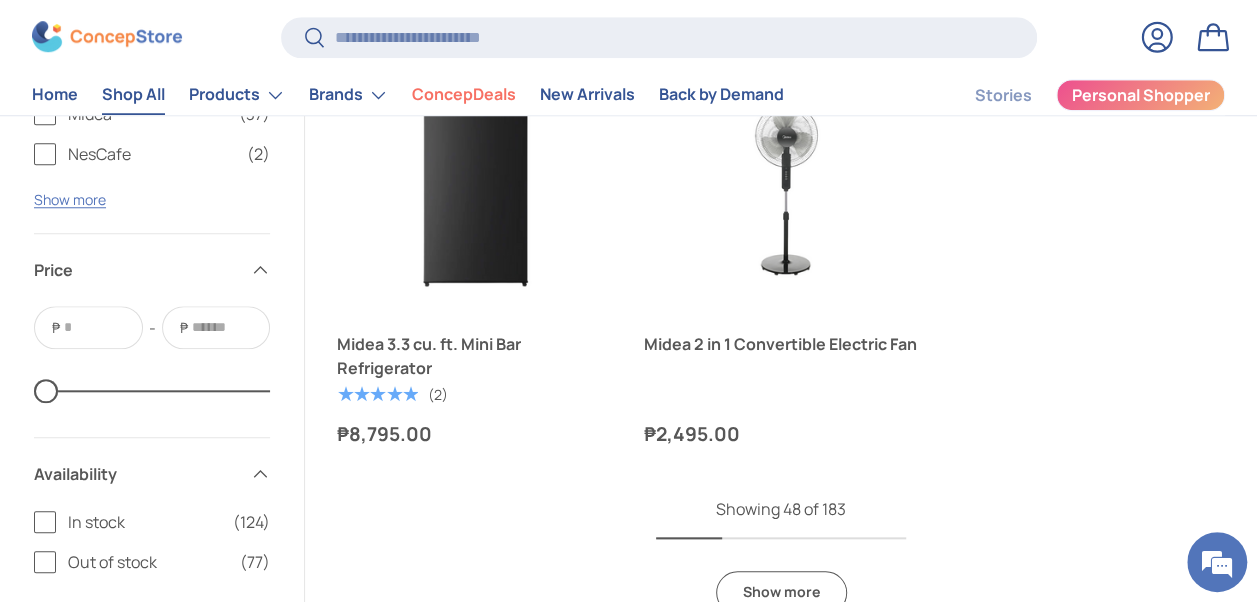scroll, scrollTop: 8300, scrollLeft: 0, axis: vertical 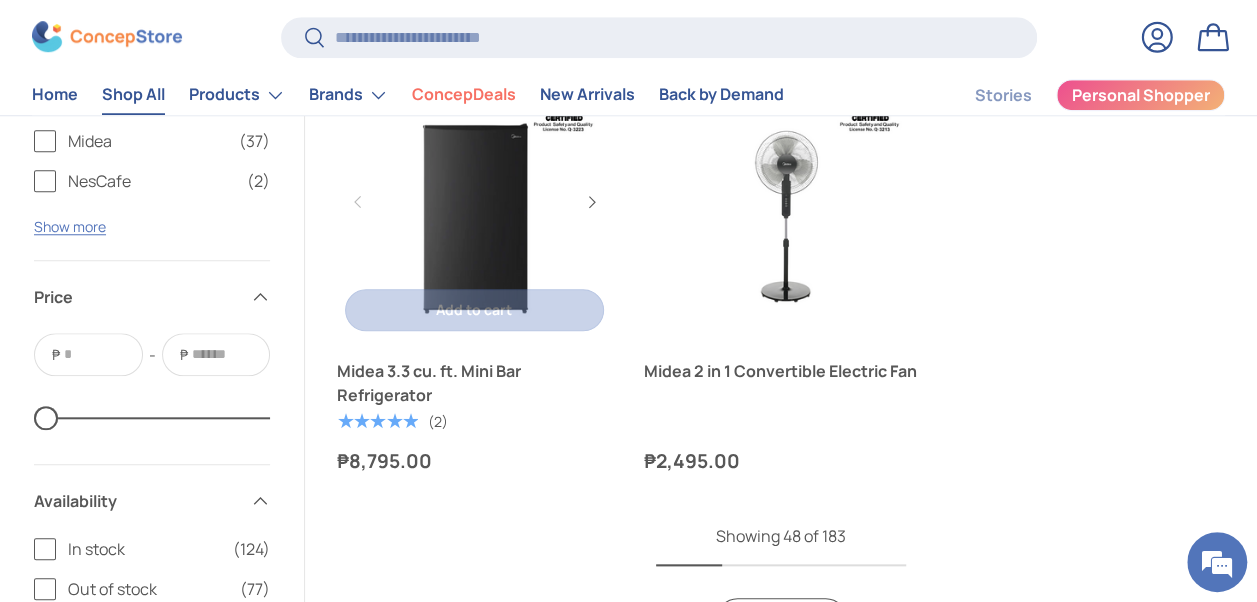 click at bounding box center [474, 202] 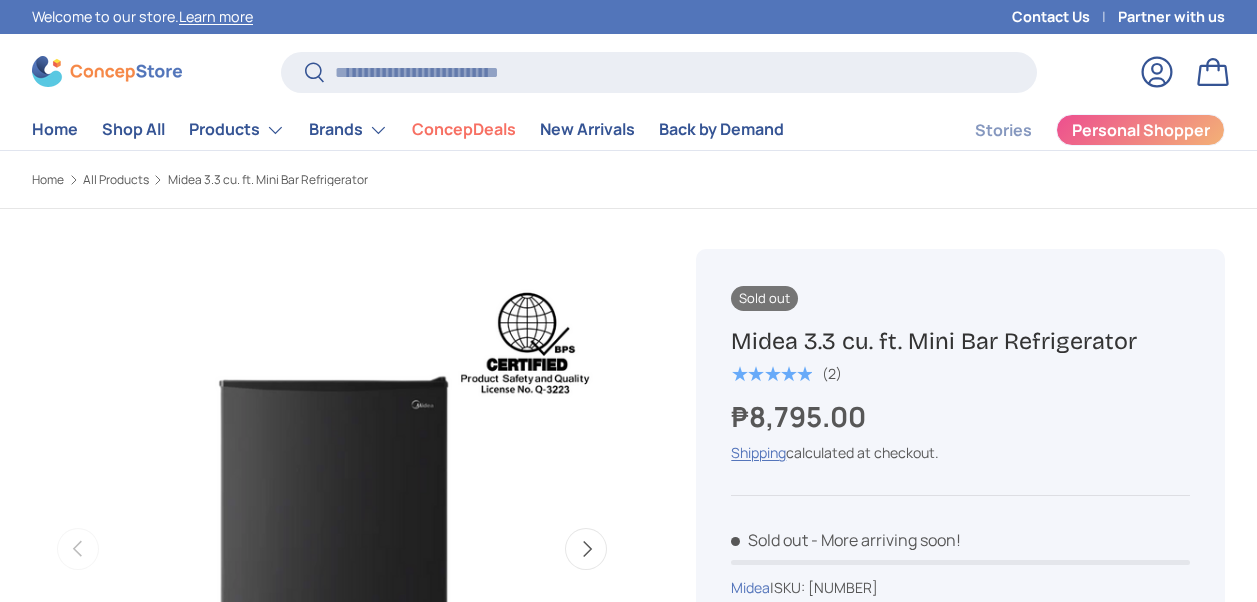 scroll, scrollTop: 200, scrollLeft: 0, axis: vertical 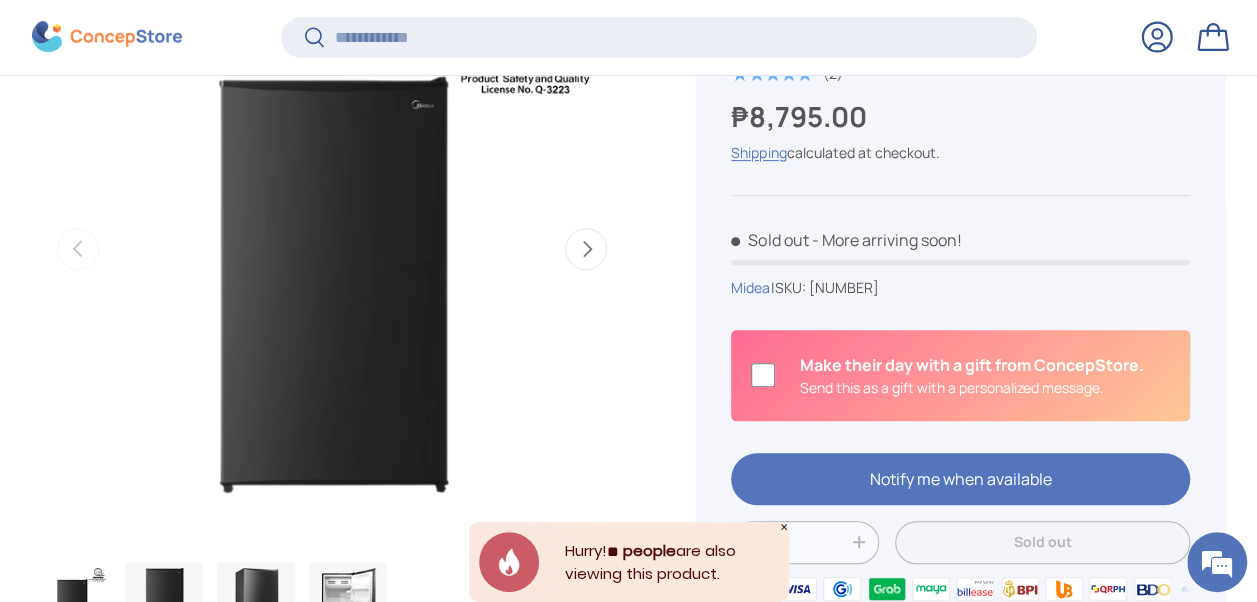 click on "Next" at bounding box center (586, 249) 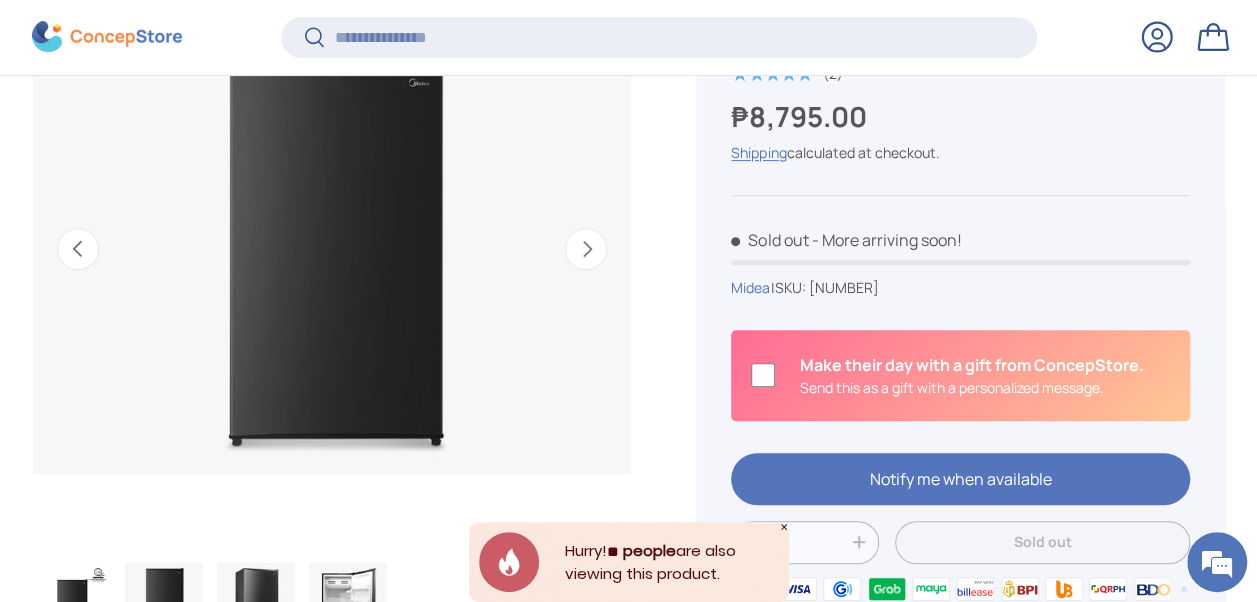 click on "Next" at bounding box center (586, 249) 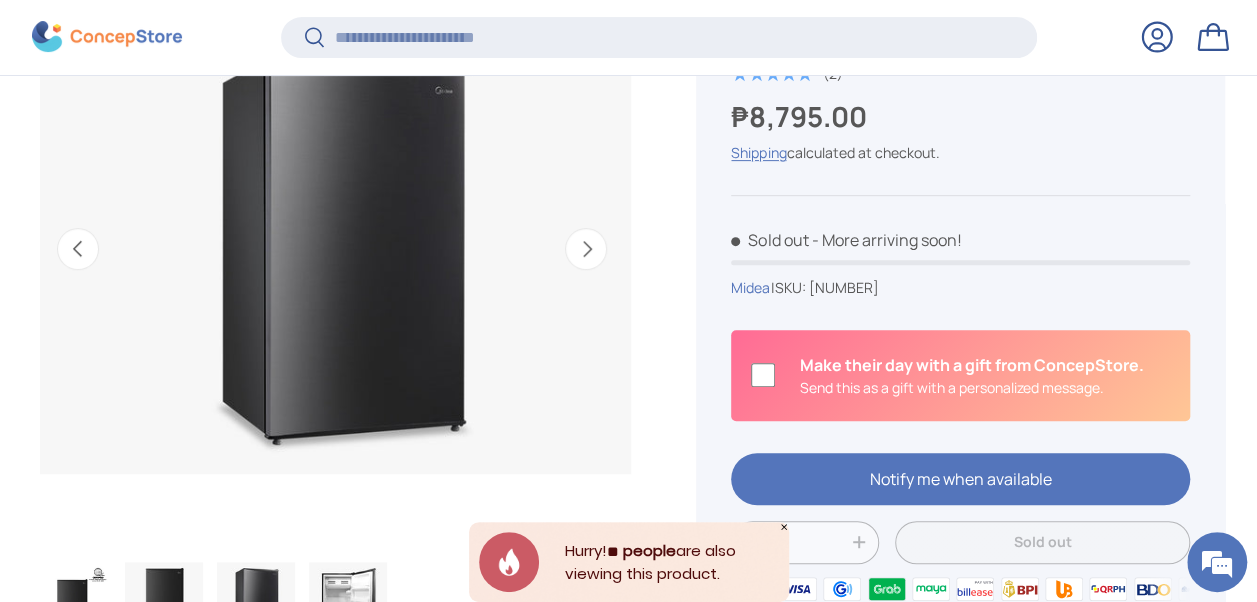 scroll, scrollTop: 0, scrollLeft: 1221, axis: horizontal 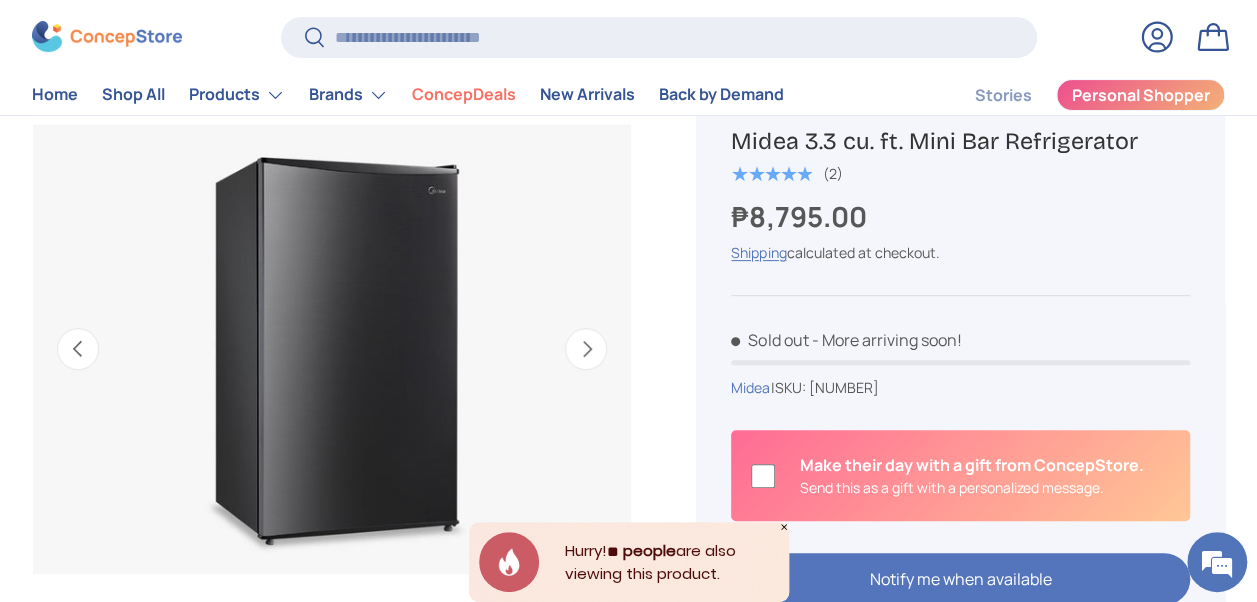 click on "Next" at bounding box center [586, 349] 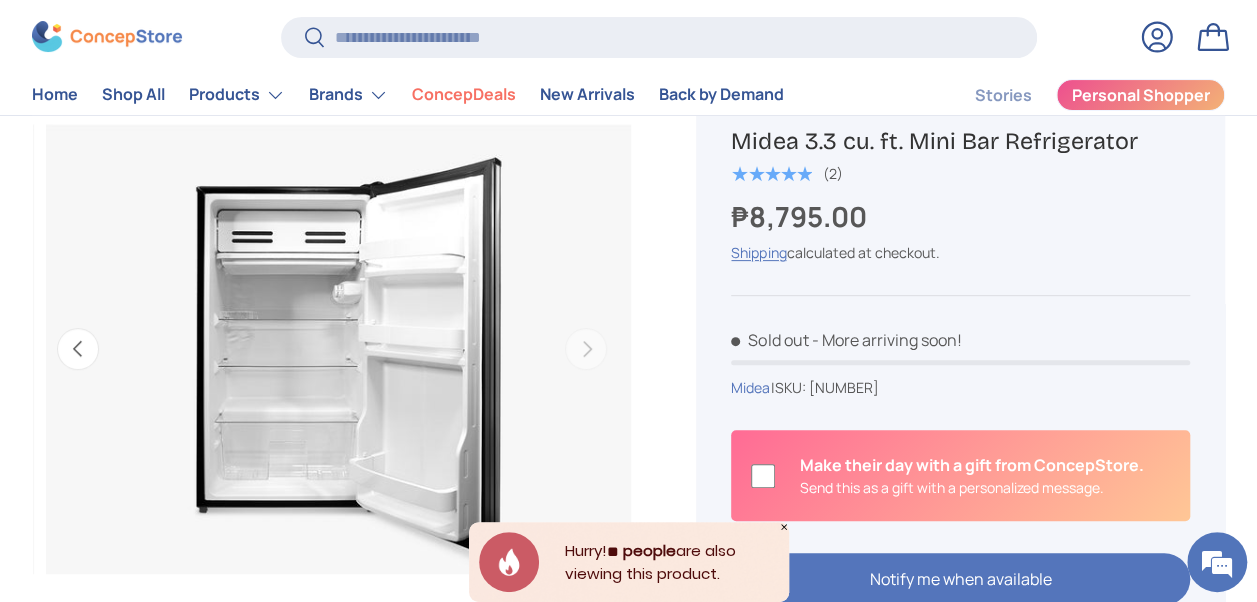 scroll, scrollTop: 0, scrollLeft: 1832, axis: horizontal 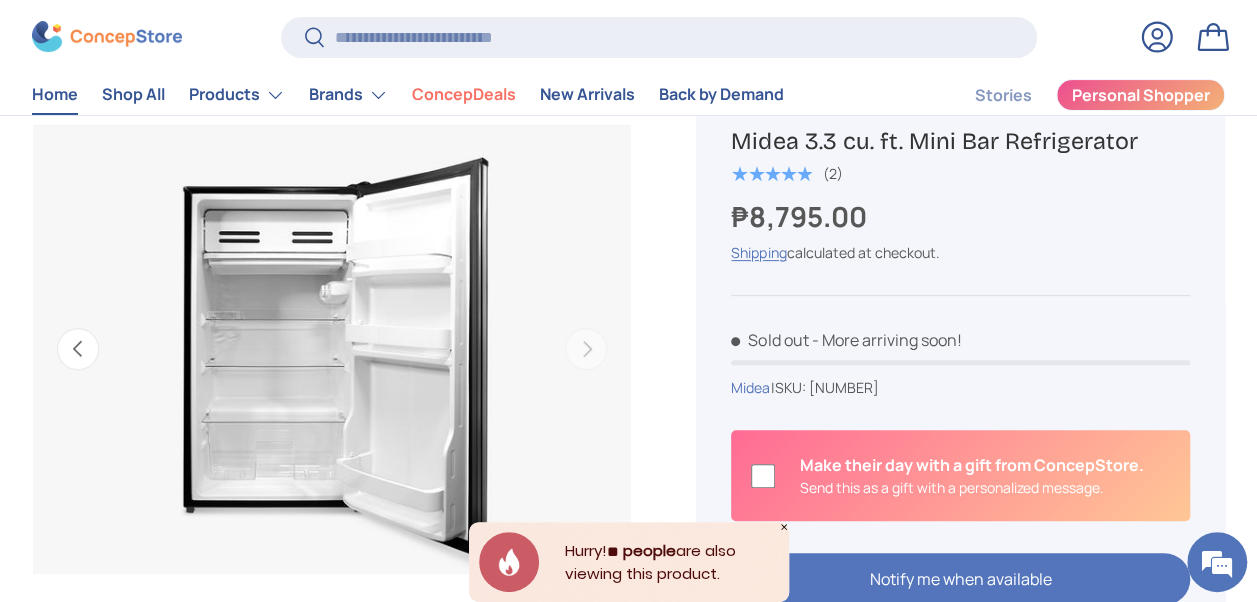 click on "Home" at bounding box center [55, 95] 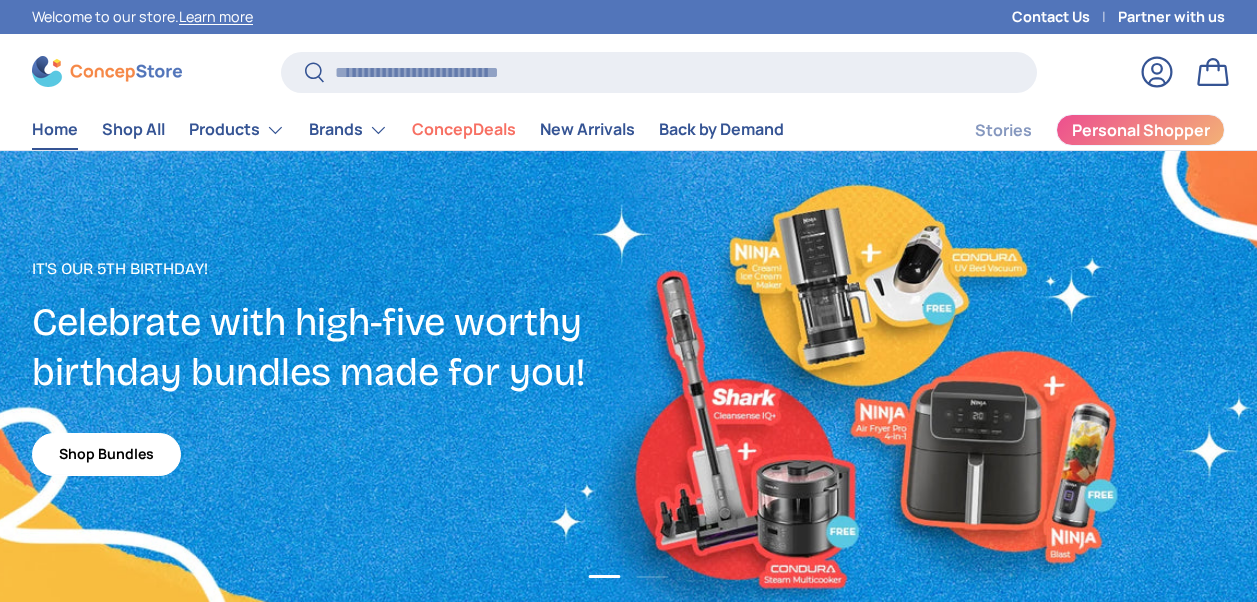 scroll, scrollTop: 0, scrollLeft: 0, axis: both 